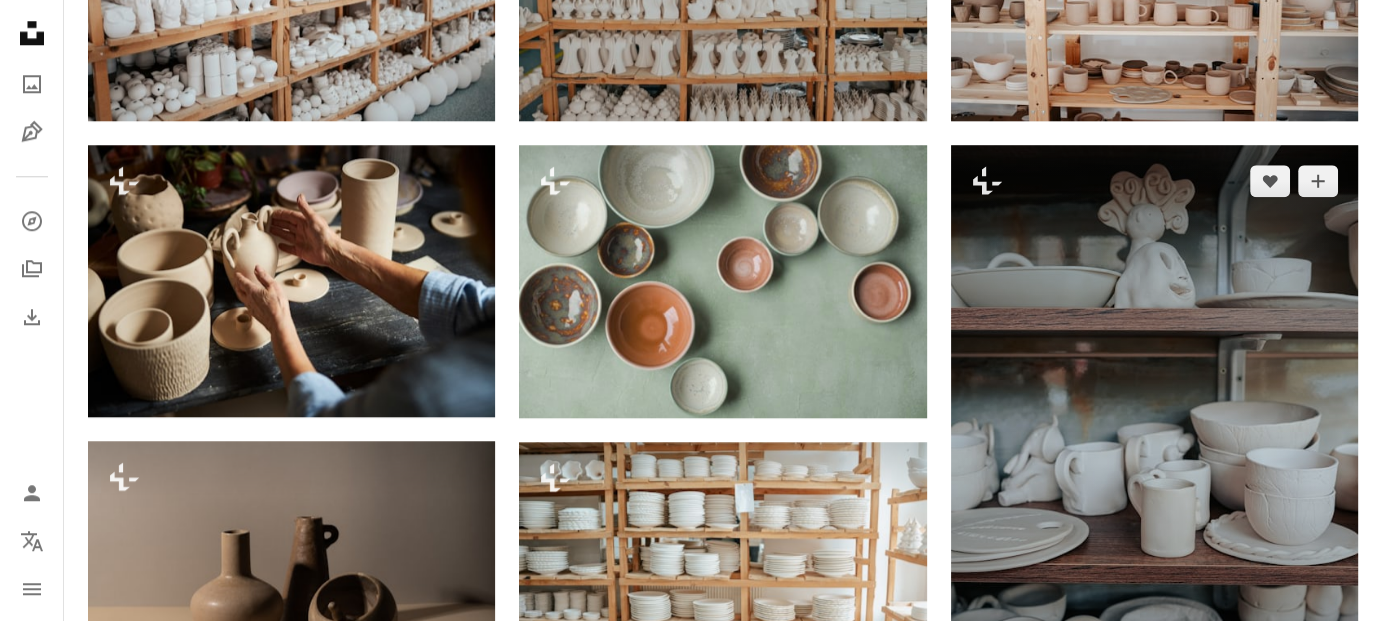 scroll, scrollTop: 0, scrollLeft: 0, axis: both 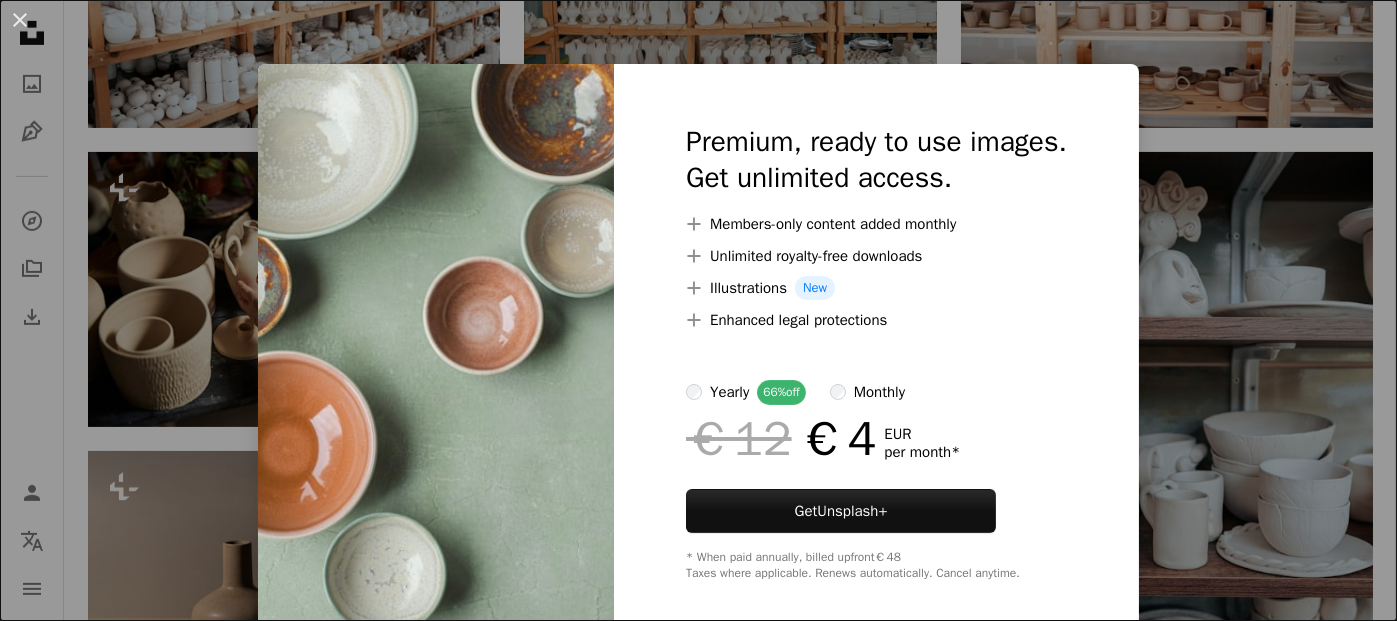 click on "An X shape Premium, ready to use images. Get unlimited access. A plus sign Members-only content added monthly A plus sign Unlimited royalty-free downloads A plus sign Illustrations  New A plus sign Enhanced legal protections yearly 66%  off monthly €12   €4 EUR per month * Get  Unsplash+ * When paid annually, billed upfront  €48 Taxes where applicable. Renews automatically. Cancel anytime." at bounding box center (698, 310) 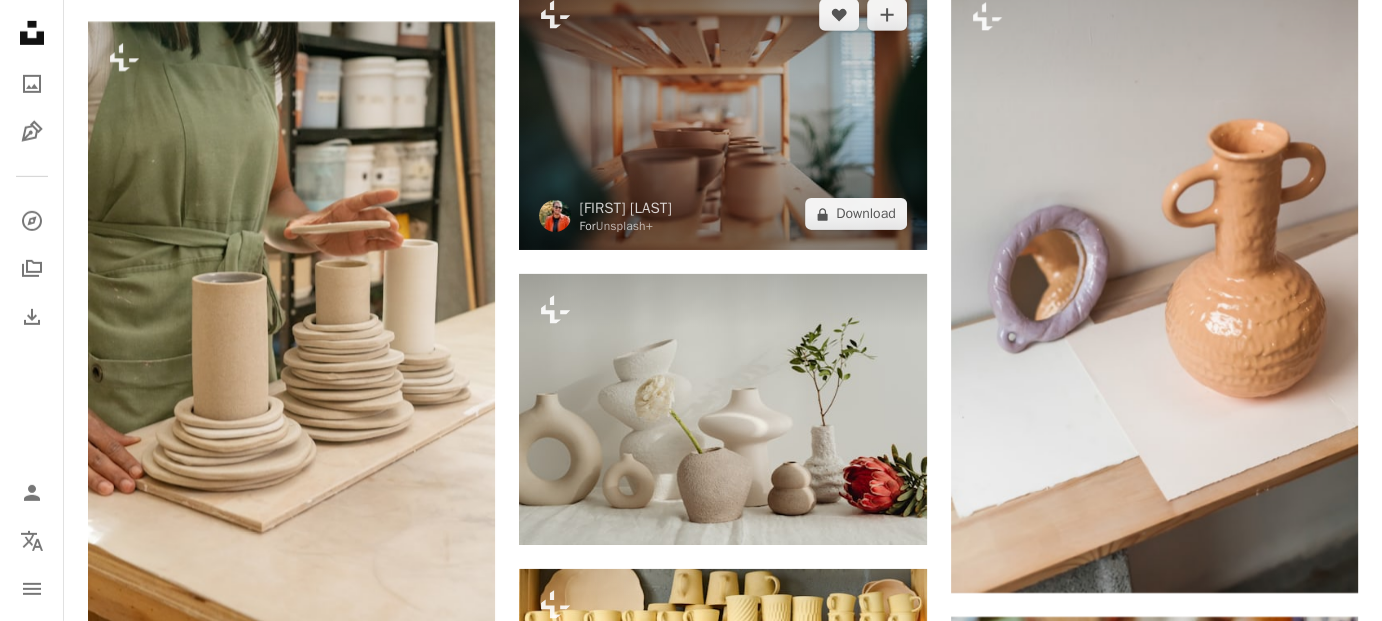 scroll, scrollTop: 6500, scrollLeft: 0, axis: vertical 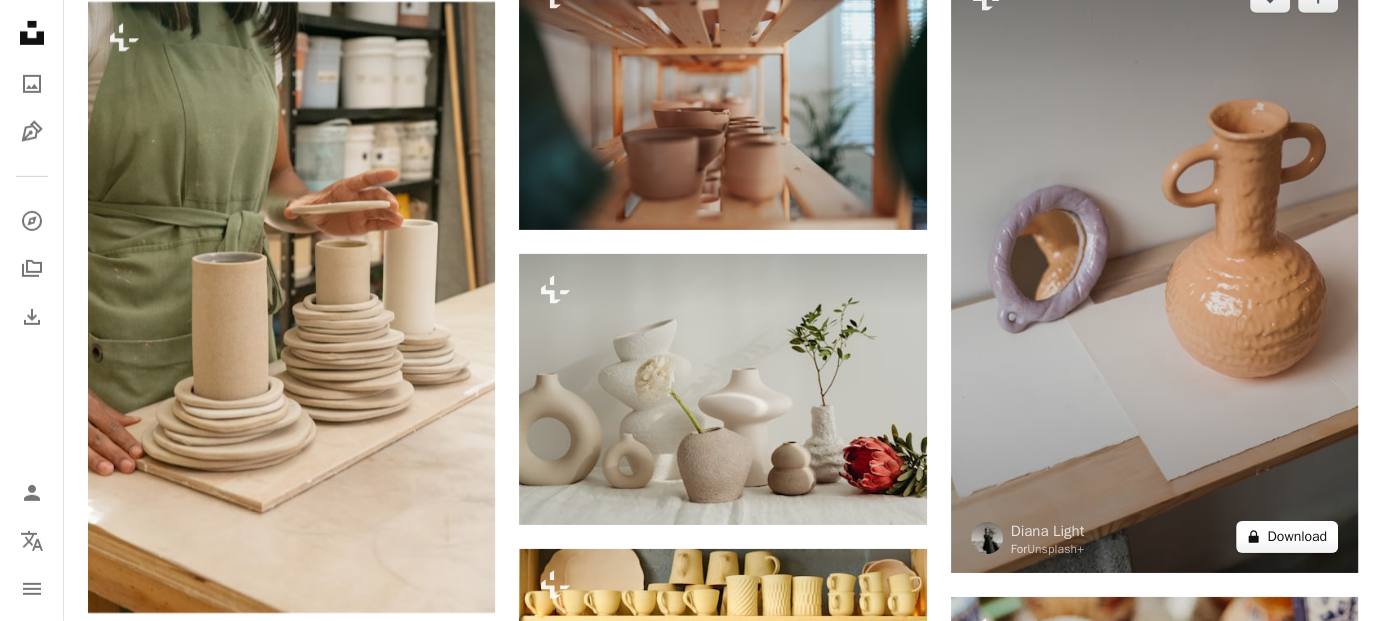 click on "A lock Download" at bounding box center (1287, 537) 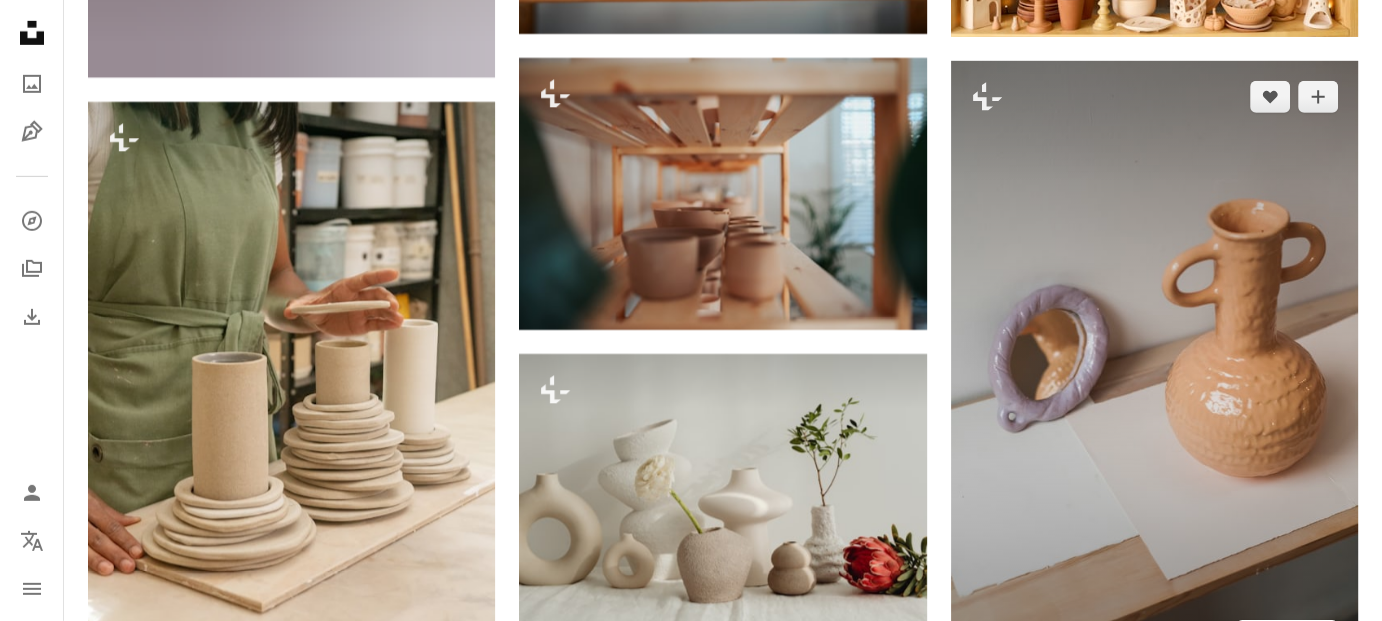 scroll, scrollTop: 6500, scrollLeft: 0, axis: vertical 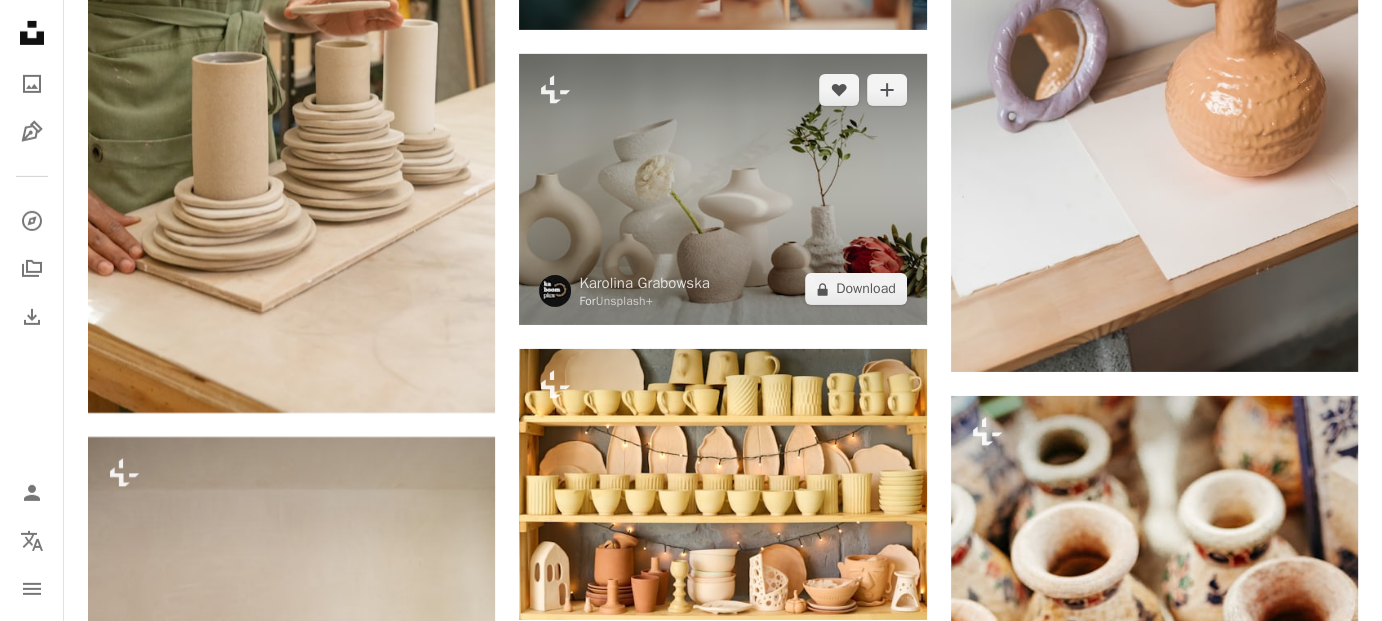 click at bounding box center [722, 189] 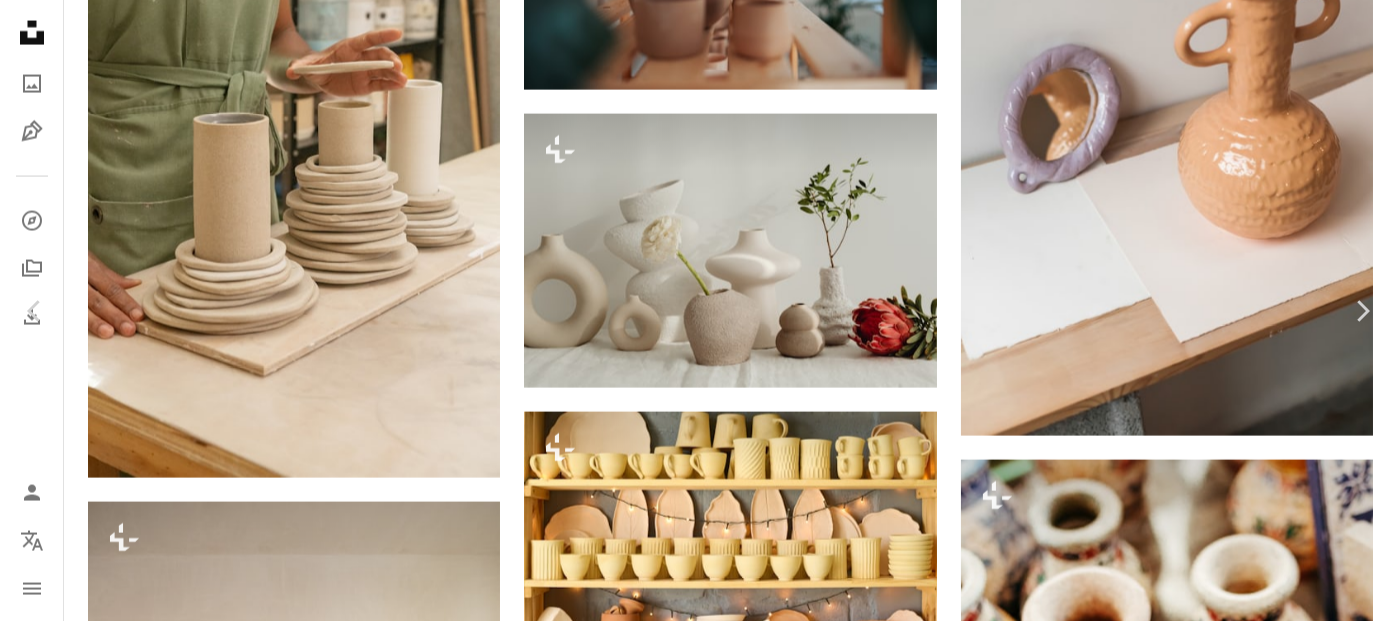scroll, scrollTop: 0, scrollLeft: 0, axis: both 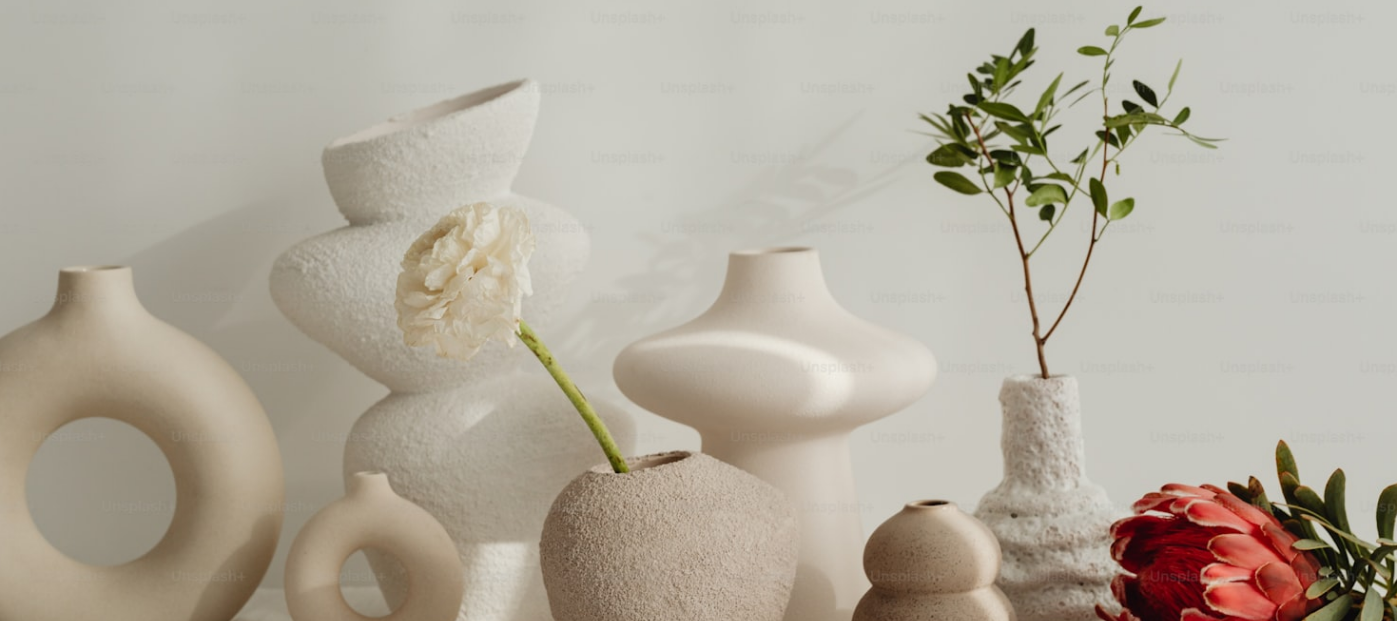 click at bounding box center (698, 320) 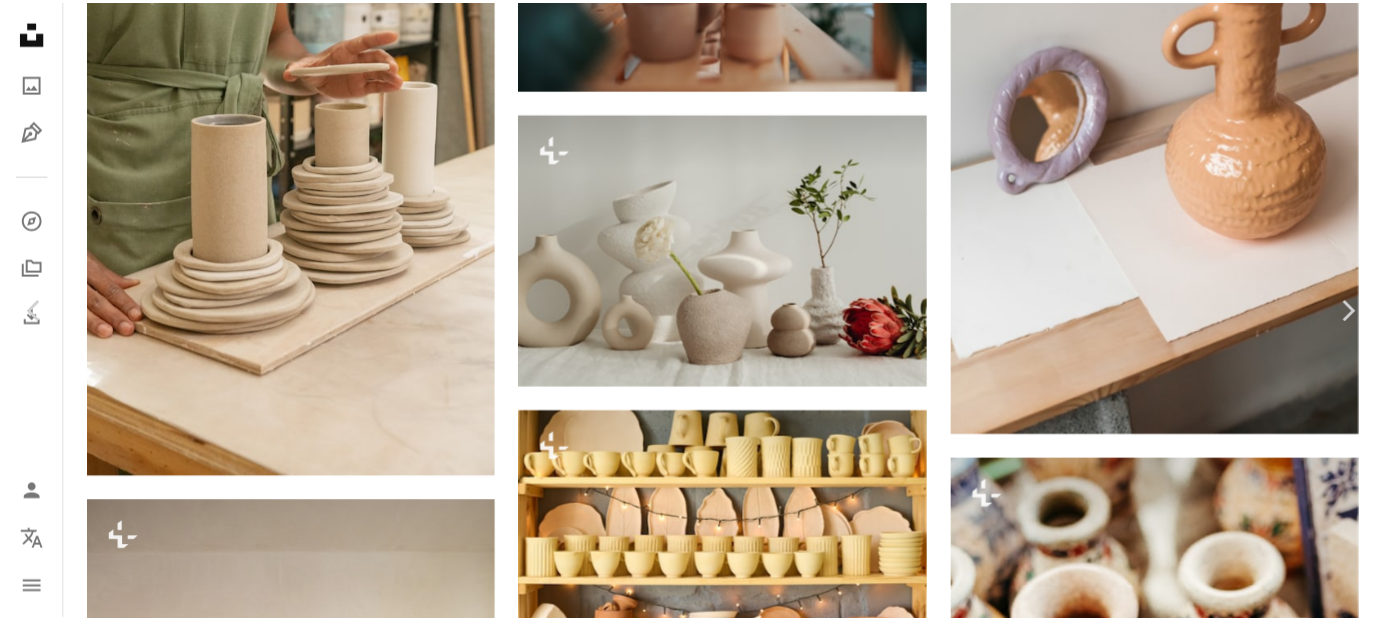 scroll, scrollTop: 48, scrollLeft: 0, axis: vertical 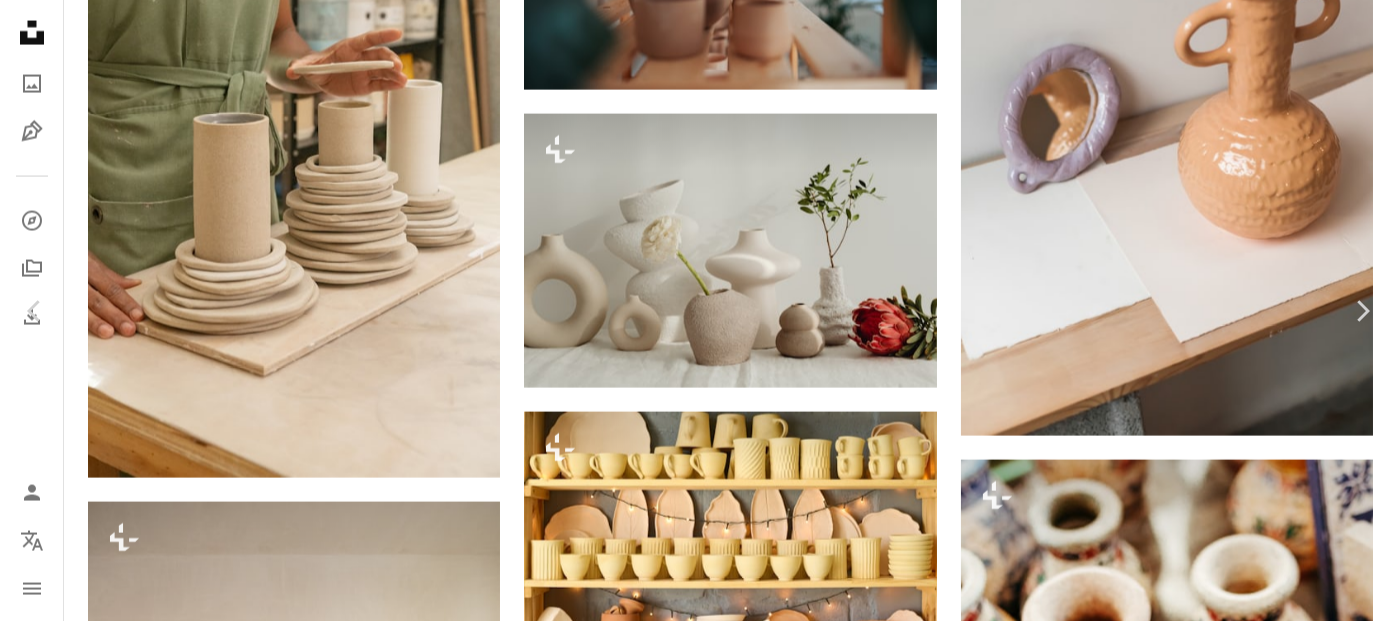 click on "An X shape Chevron left Chevron right Karolina Grabowska For Unsplash+ A heart A plus sign A lock Download Zoom in Featured in Photos A forward-right arrow Share More Actions Calendar outlined Published on February 20, 2023 Safety Licensed under the Unsplash+ License wallpaper background full hd wallpaper 4K Images laptop wallpaper iphone wallpaper flowers full screen wallpaper aesthetic wallpaper screensaver floral blossom imac wallpaper floral composition HD Wallpapers From this series Chevron right Plus sign for Unsplash+ Plus sign for Unsplash+ Plus sign for Unsplash+ Plus sign for Unsplash+ Plus sign for Unsplash+ Plus sign for Unsplash+ Plus sign for Unsplash+ Plus sign for Unsplash+ Plus sign for Unsplash+ Plus sign for Unsplash+ Plus sign for Unsplash+ Related images Plus sign for Unsplash+ A heart A plus sign Karolina Grabowska For Unsplash+ A lock Download Plus sign for Unsplash+ A heart A plus sign Karolina Grabowska For Unsplash+ A lock Download Plus sign for Unsplash+ A heart A plus sign Karolina Grabowska For" at bounding box center [698, 3994] 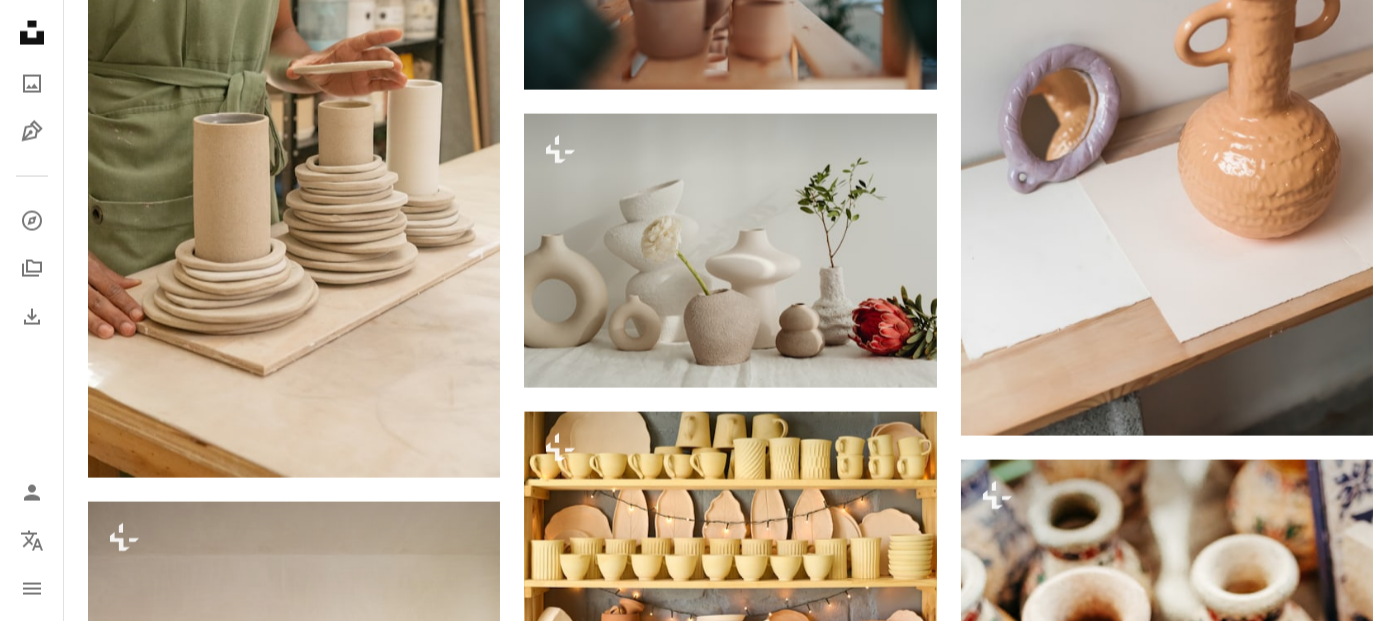 click on "An X shape Premium, ready to use images. Get unlimited access. A plus sign Members-only content added monthly A plus sign Unlimited royalty-free downloads A plus sign Illustrations  New A plus sign Enhanced legal protections yearly 66%  off monthly €12   €4 EUR per month * Get  Unsplash+ * When paid annually, billed upfront  €48 Taxes where applicable. Renews automatically. Cancel anytime." at bounding box center [698, 3994] 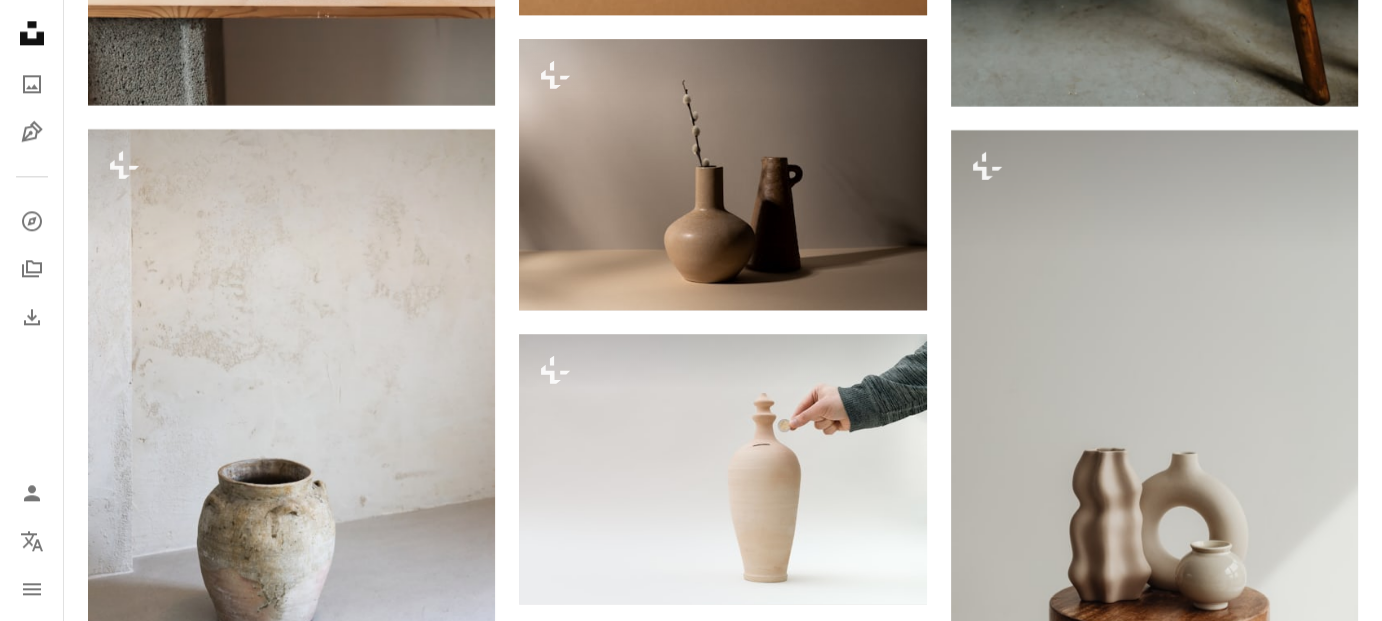 scroll, scrollTop: 10100, scrollLeft: 0, axis: vertical 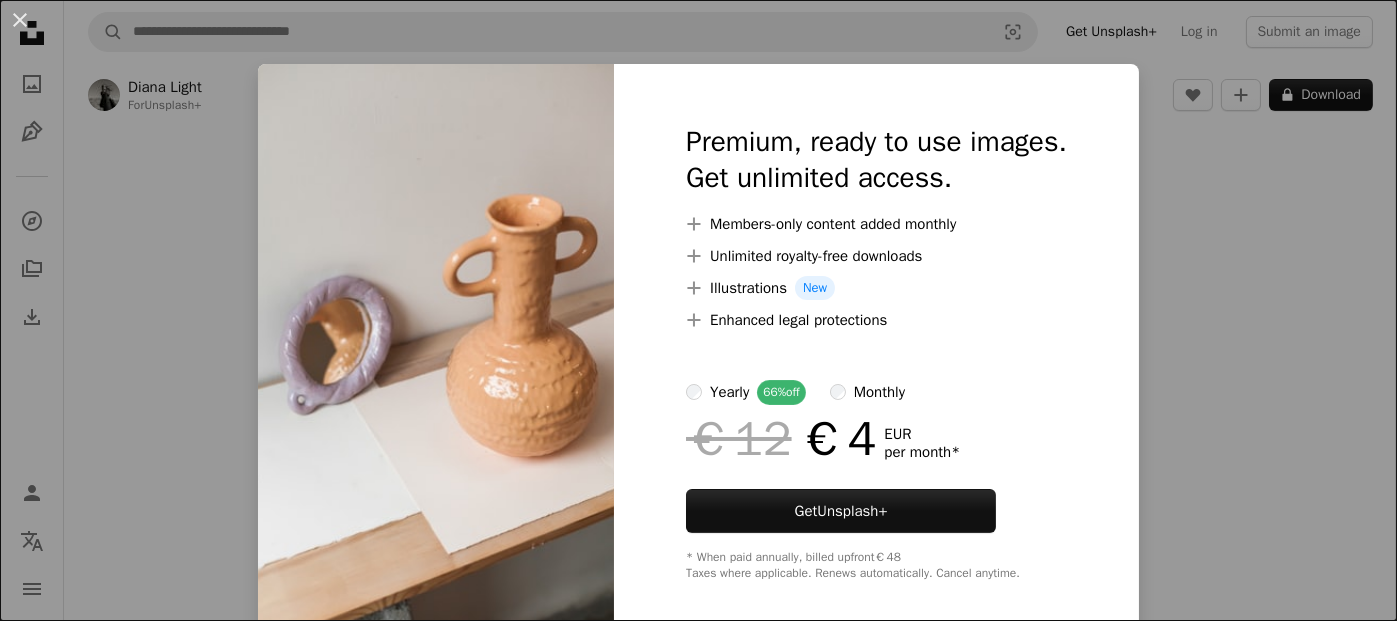 click on "An X shape Premium, ready to use images. Get unlimited access. A plus sign Members-only content added monthly A plus sign Unlimited royalty-free downloads A plus sign Illustrations  New A plus sign Enhanced legal protections yearly 66%  off monthly €12   €4 EUR per month * Get  Unsplash+ * When paid annually, billed upfront  €48 Taxes where applicable. Renews automatically. Cancel anytime." at bounding box center [698, 310] 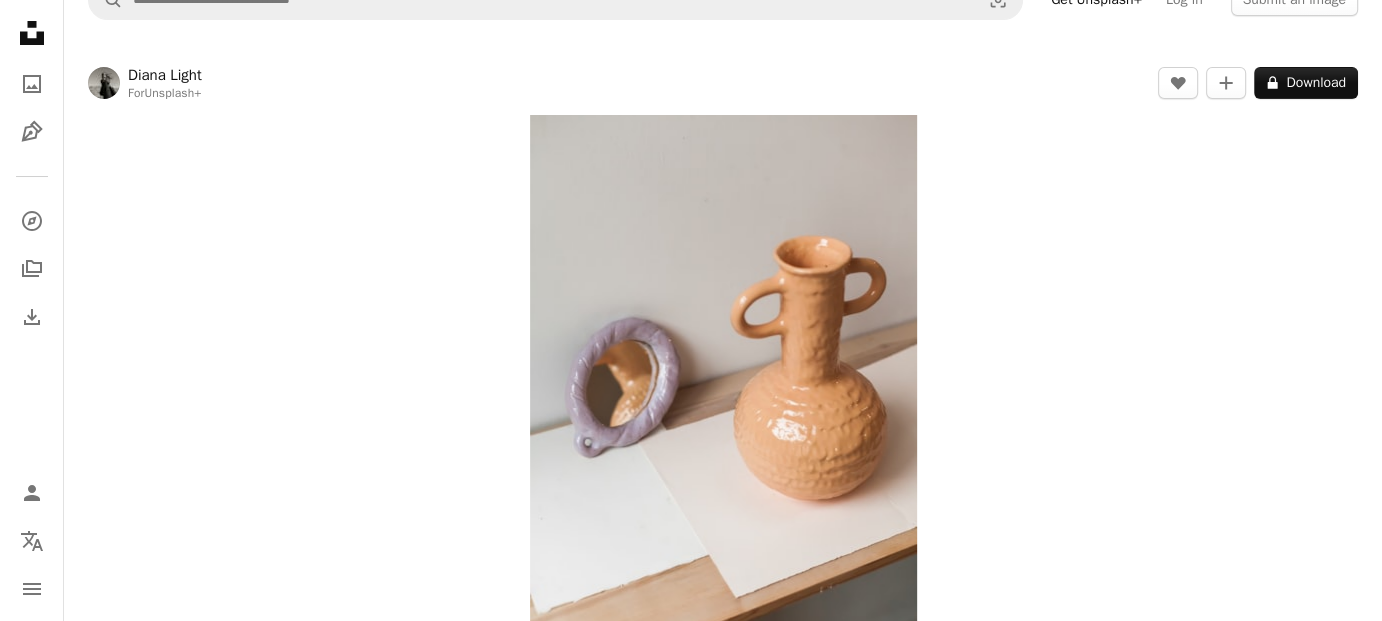 scroll, scrollTop: 0, scrollLeft: 0, axis: both 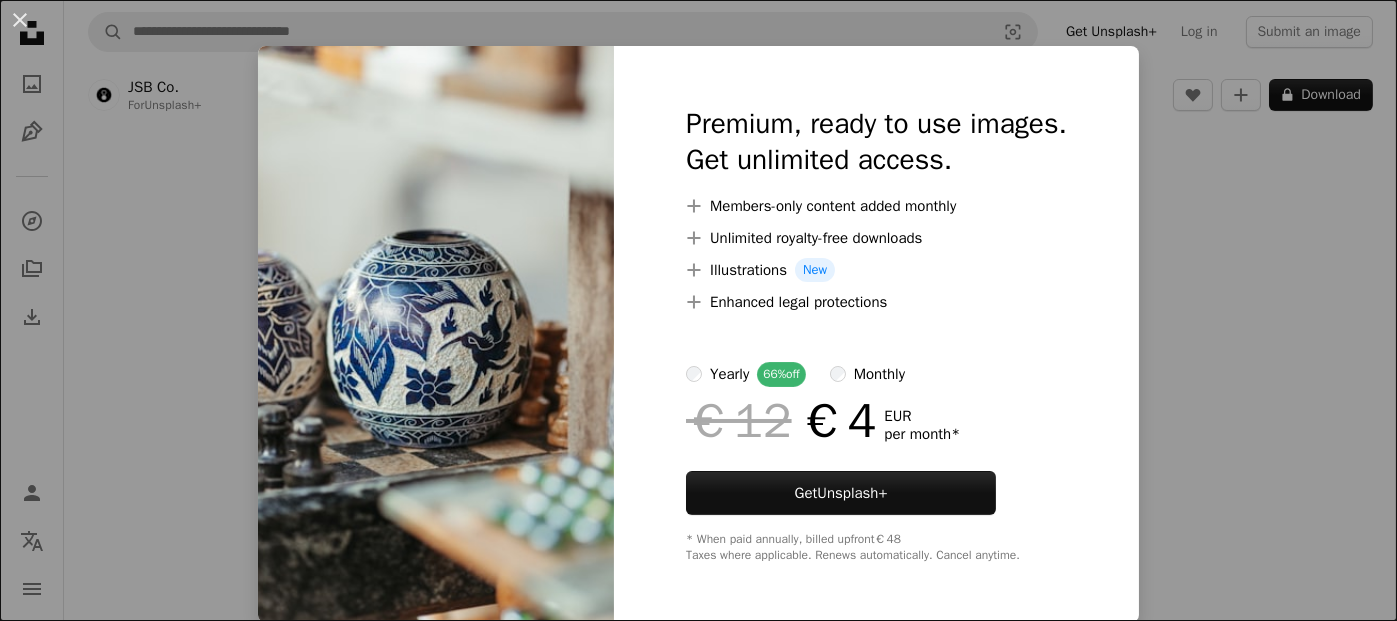 click on "An X shape Premium, ready to use images. Get unlimited access. A plus sign Members-only content added monthly A plus sign Unlimited royalty-free downloads A plus sign Illustrations  New A plus sign Enhanced legal protections yearly 66%  off monthly €12   €4 EUR per month * Get  Unsplash+ * When paid annually, billed upfront  €48 Taxes where applicable. Renews automatically. Cancel anytime." at bounding box center [698, 310] 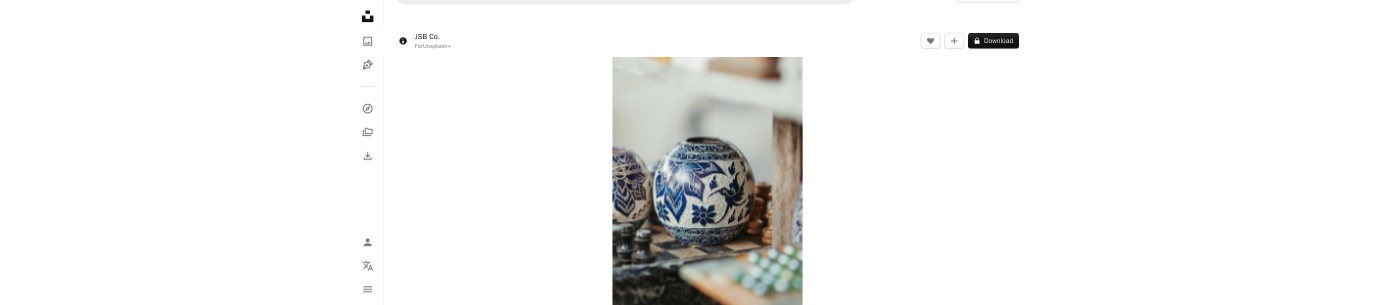 scroll, scrollTop: 0, scrollLeft: 0, axis: both 